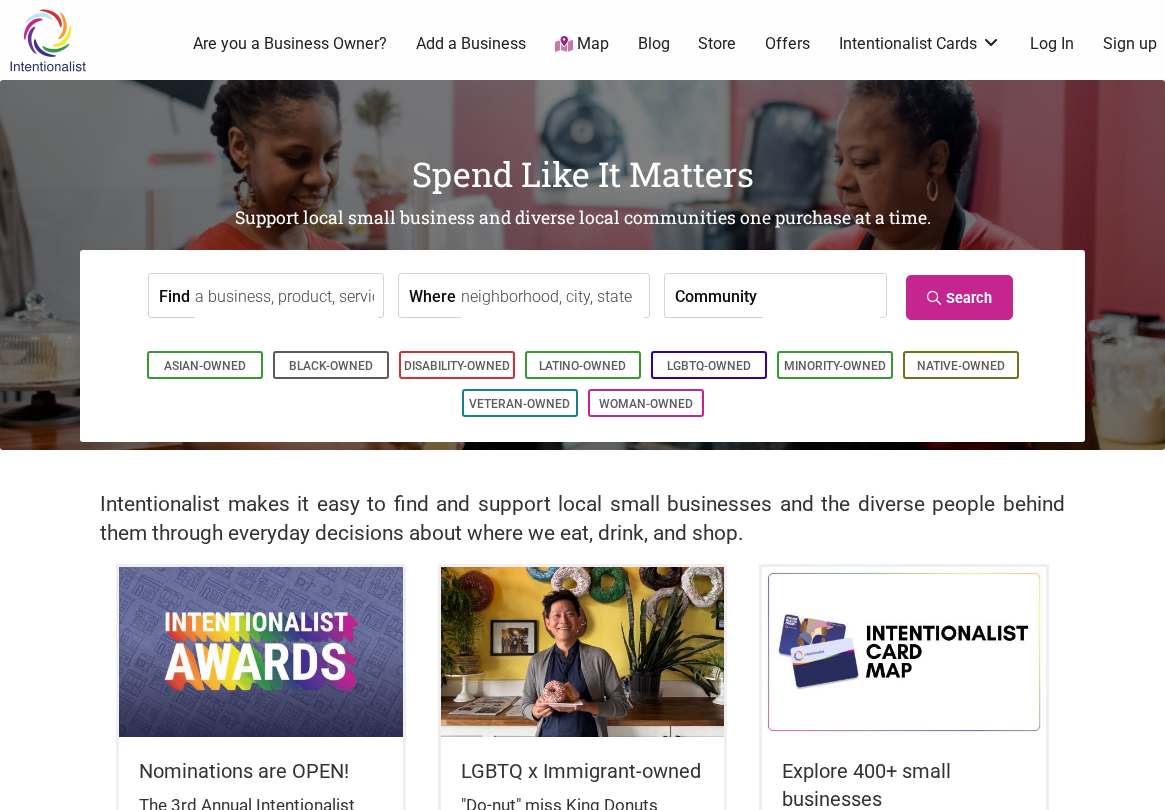 scroll, scrollTop: 0, scrollLeft: 0, axis: both 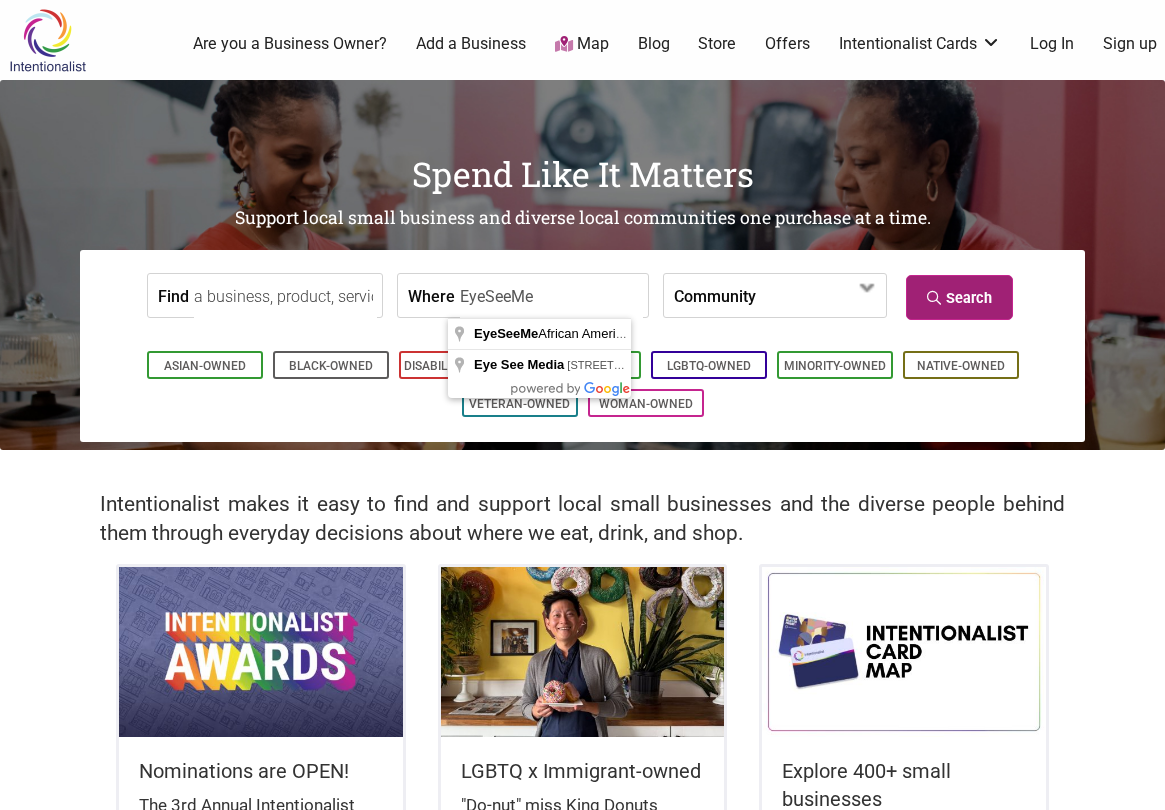 type on "EyeSeeMe" 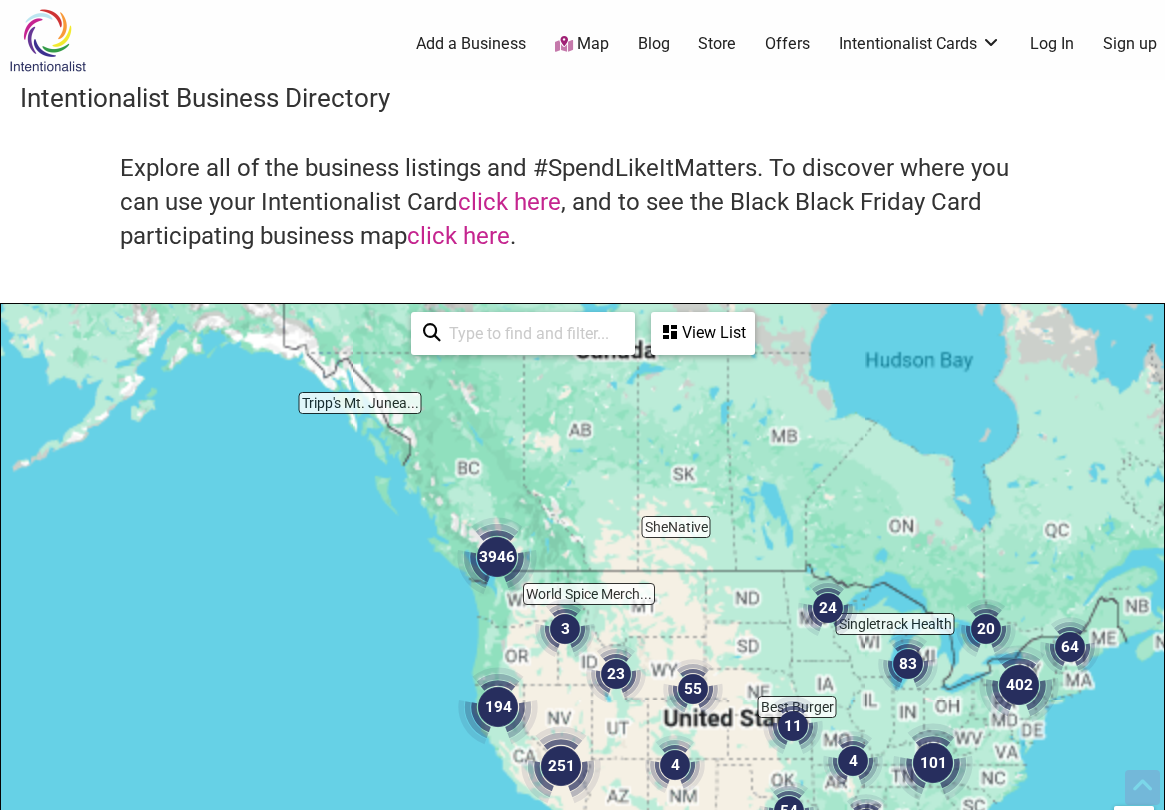 scroll, scrollTop: 500, scrollLeft: 0, axis: vertical 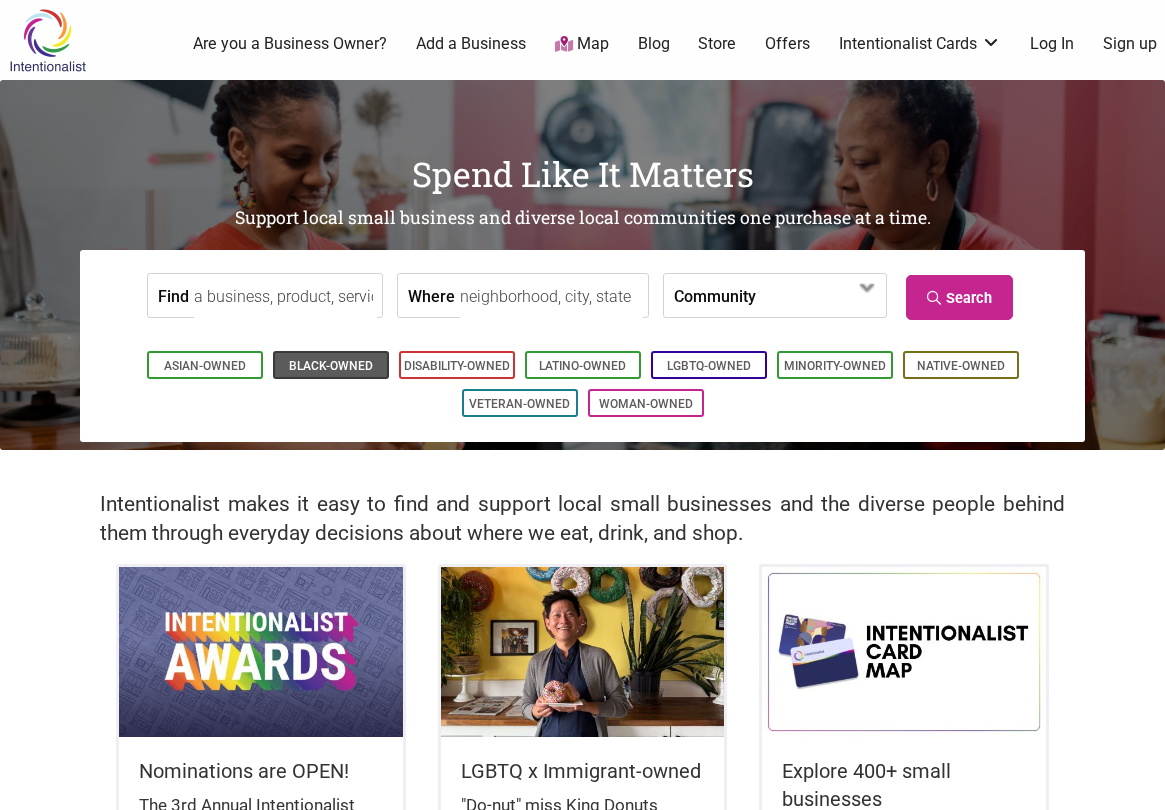 click on "Black-Owned" at bounding box center (331, 366) 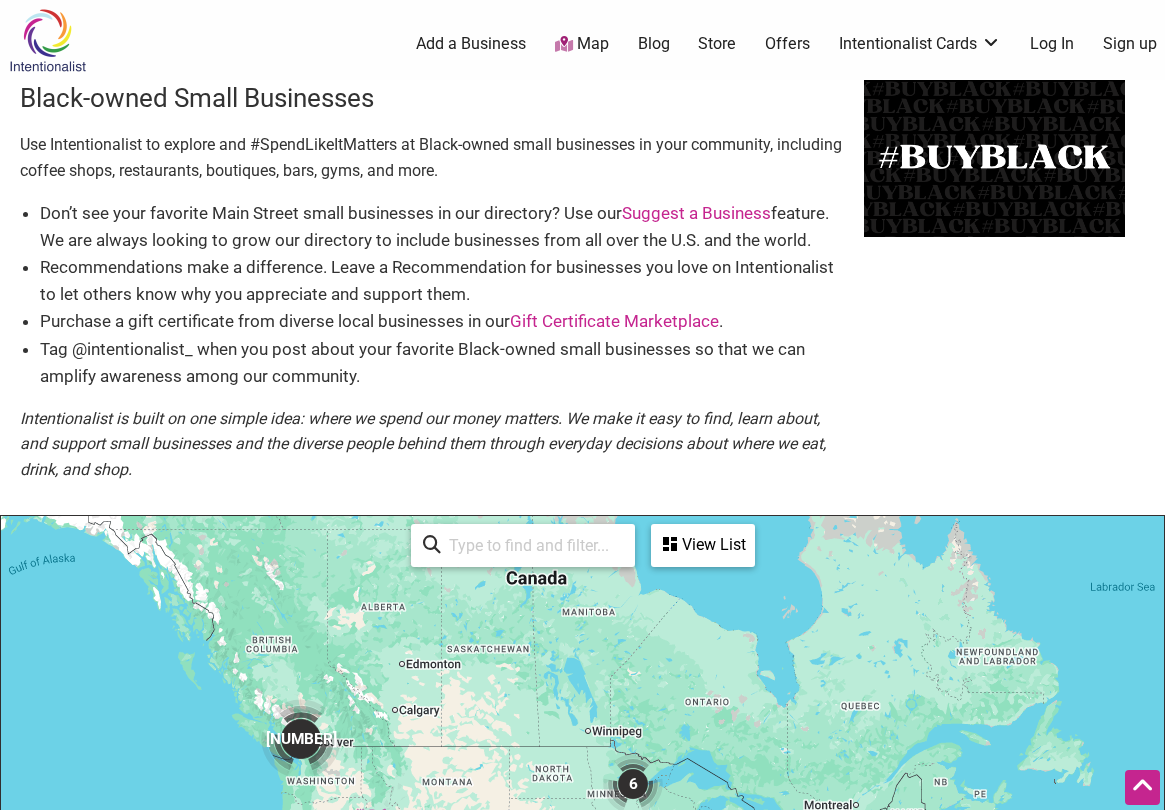 scroll, scrollTop: 500, scrollLeft: 0, axis: vertical 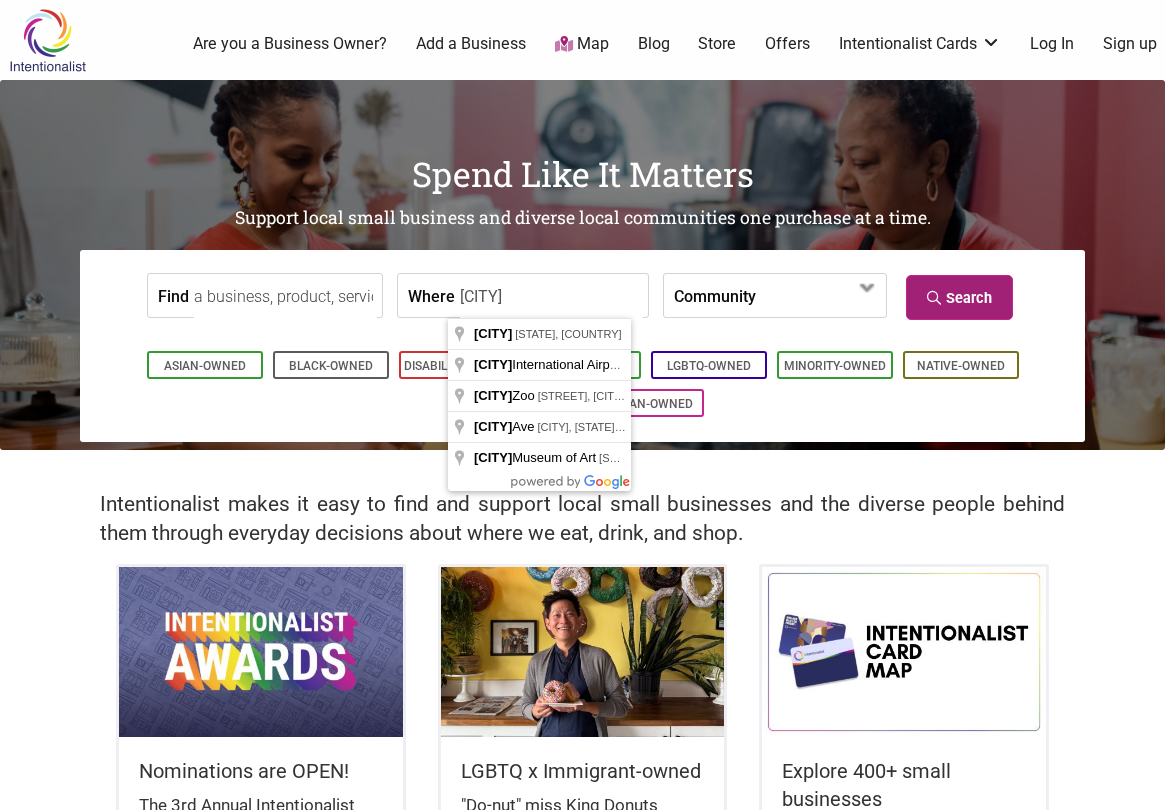 type on "[CITY]" 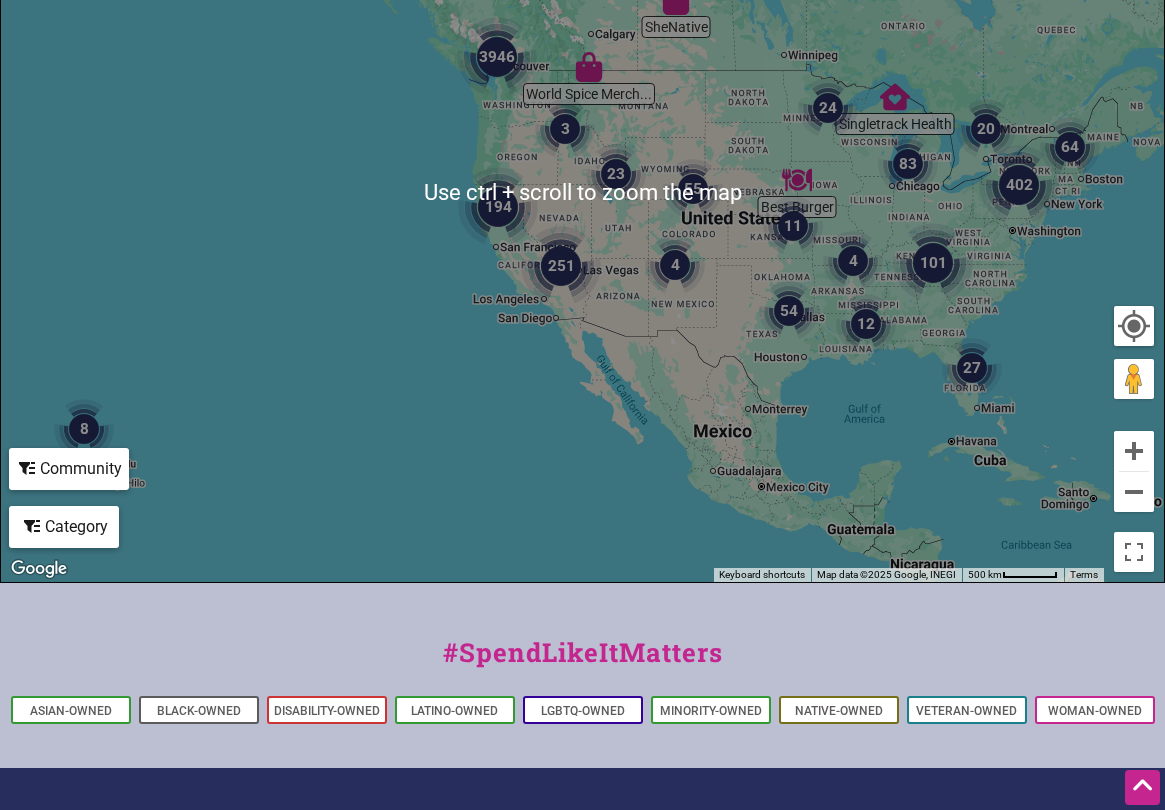 scroll, scrollTop: 749, scrollLeft: 0, axis: vertical 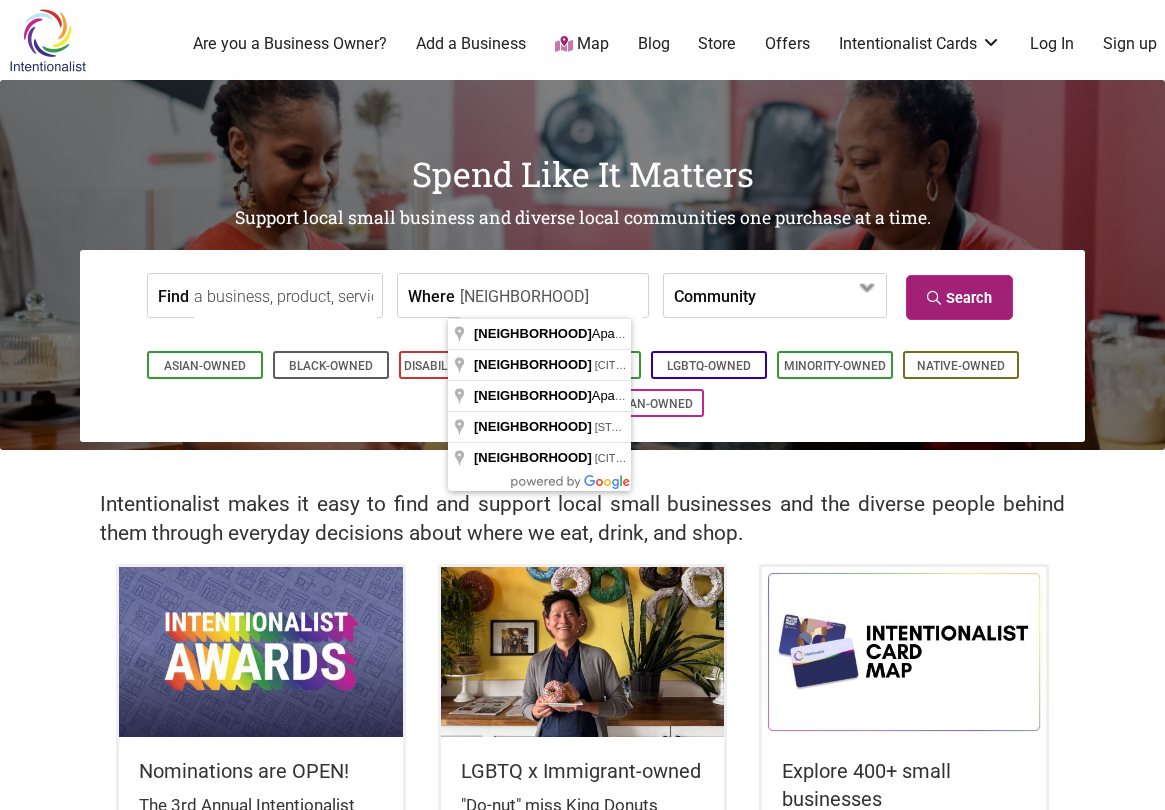 type on "[NEIGHBORHOOD]" 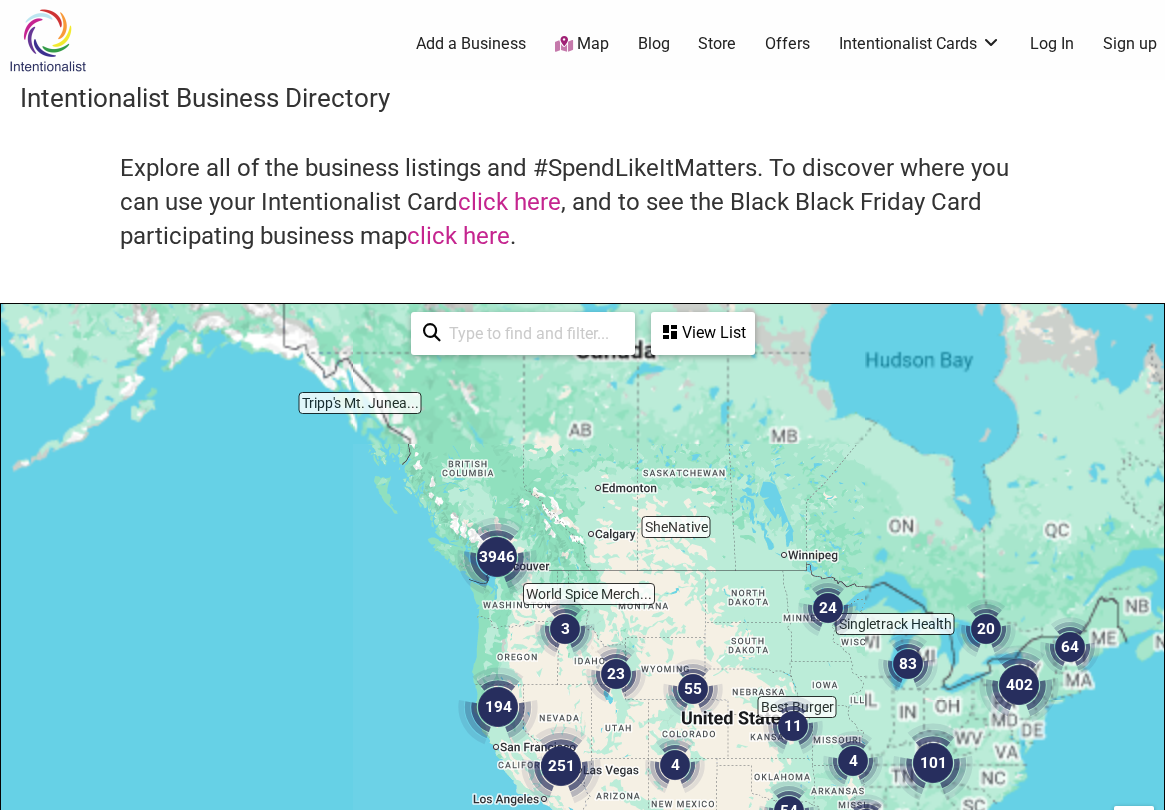 scroll, scrollTop: 500, scrollLeft: 0, axis: vertical 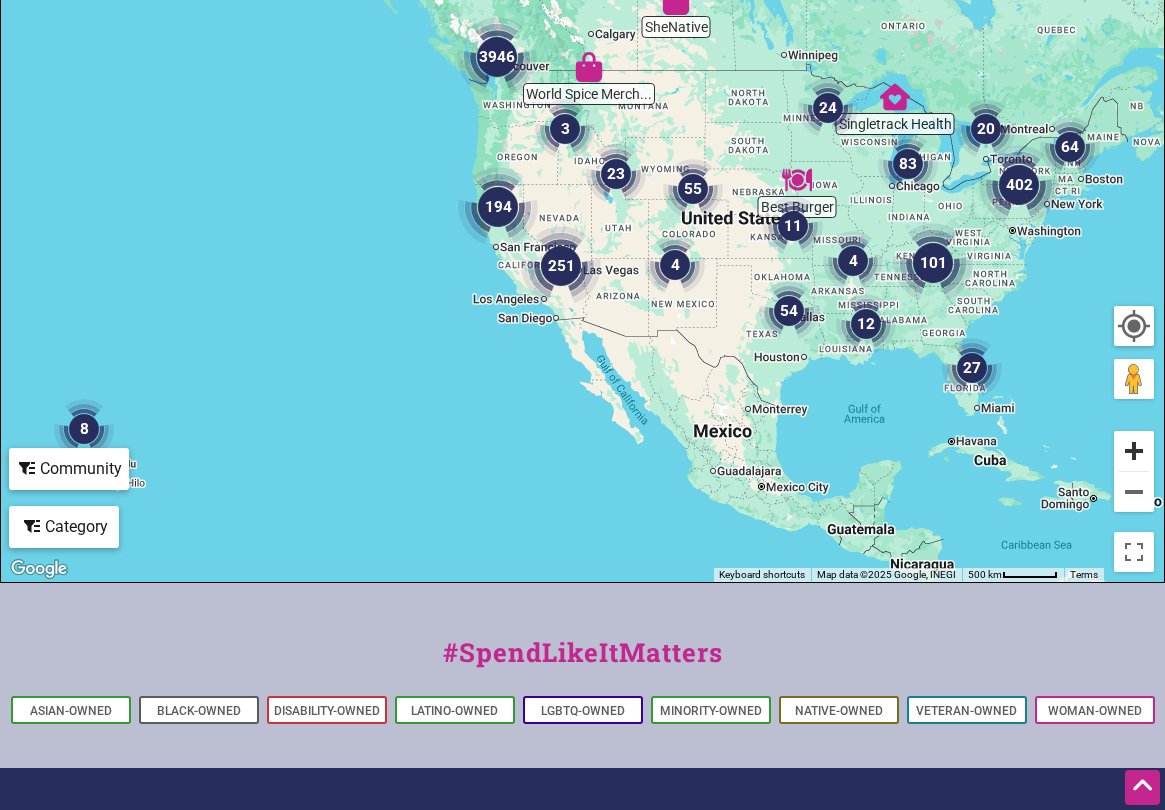 click at bounding box center (1134, 451) 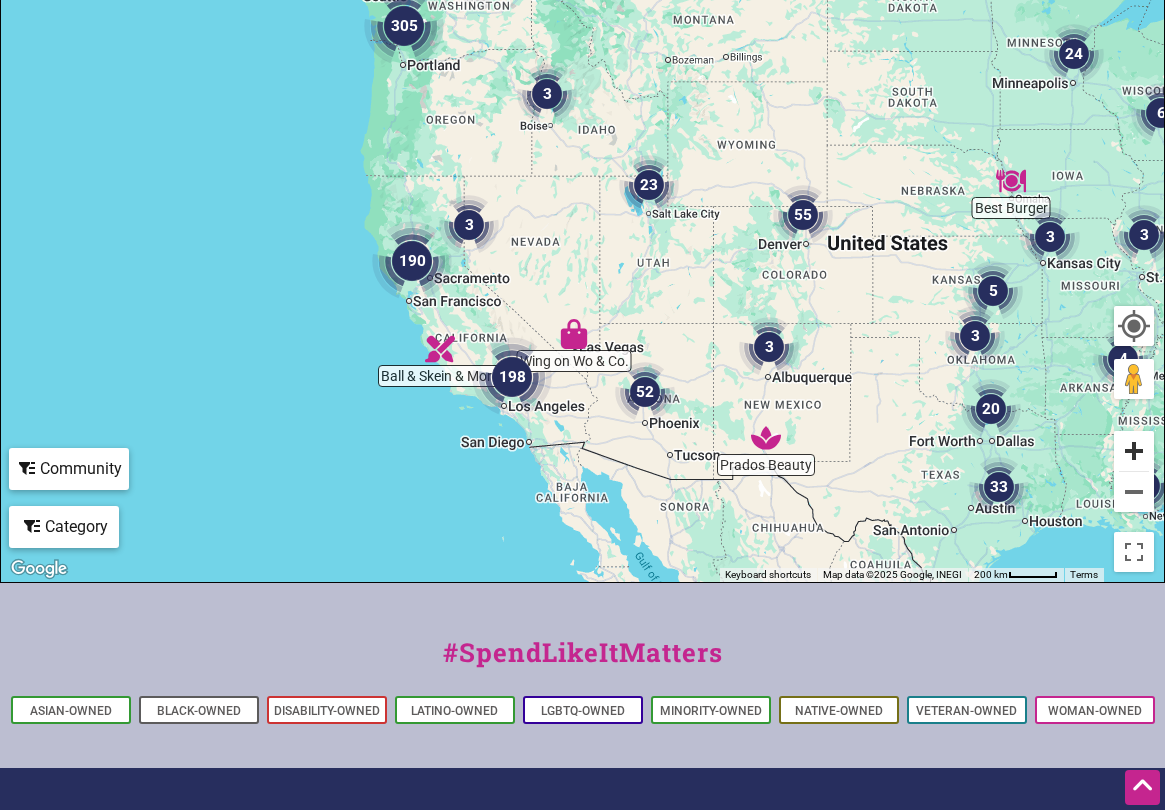 click at bounding box center (1134, 451) 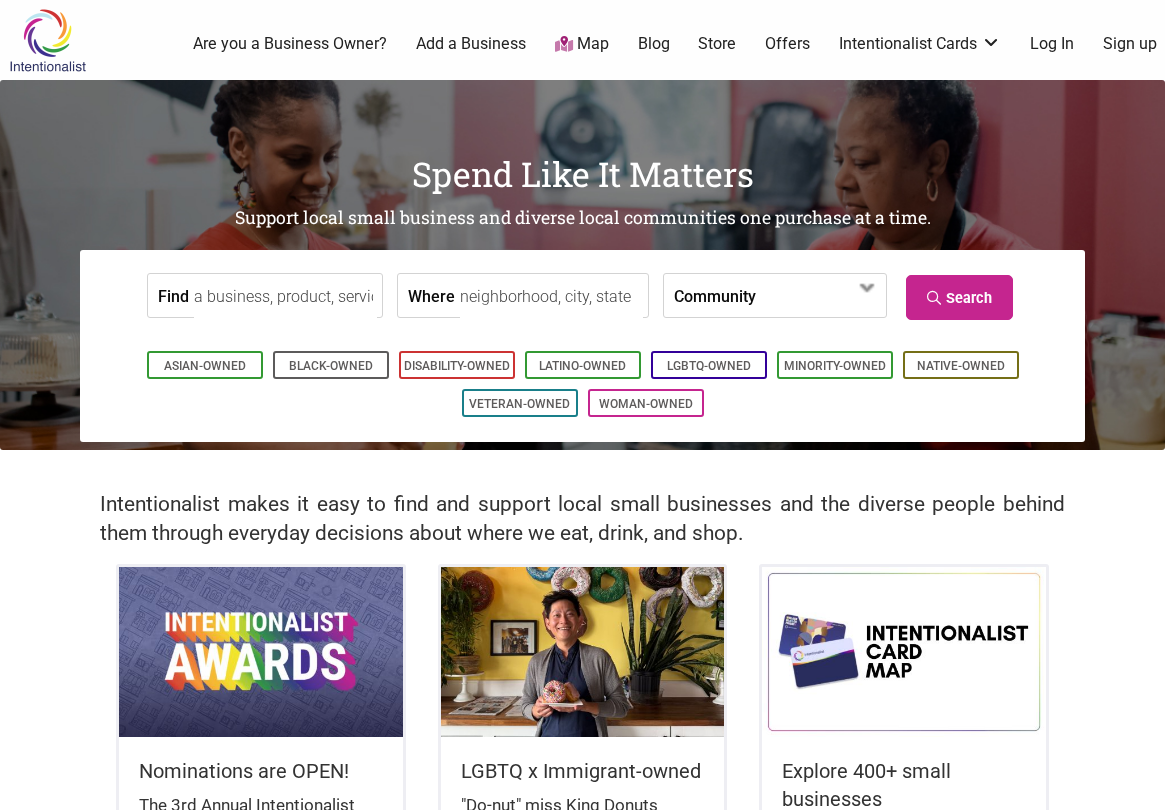 scroll, scrollTop: 0, scrollLeft: 0, axis: both 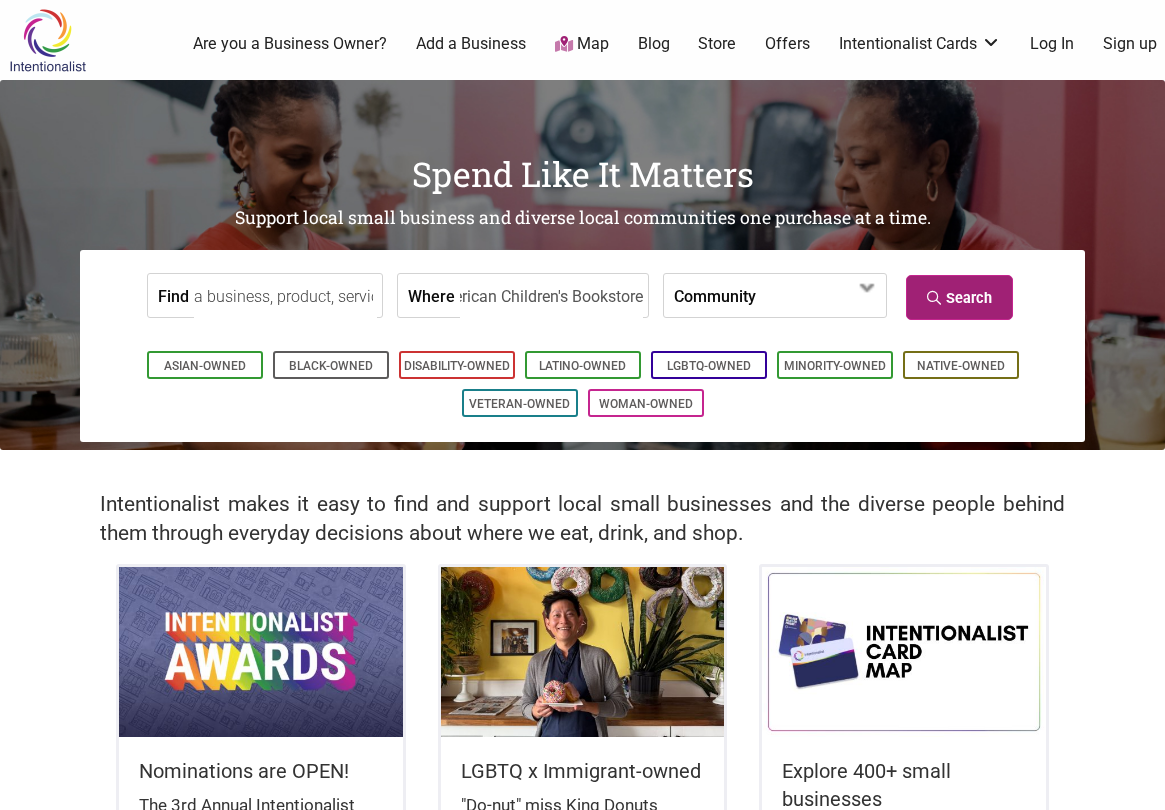 type on "EyeSeeMe African American Children's Bookstore" 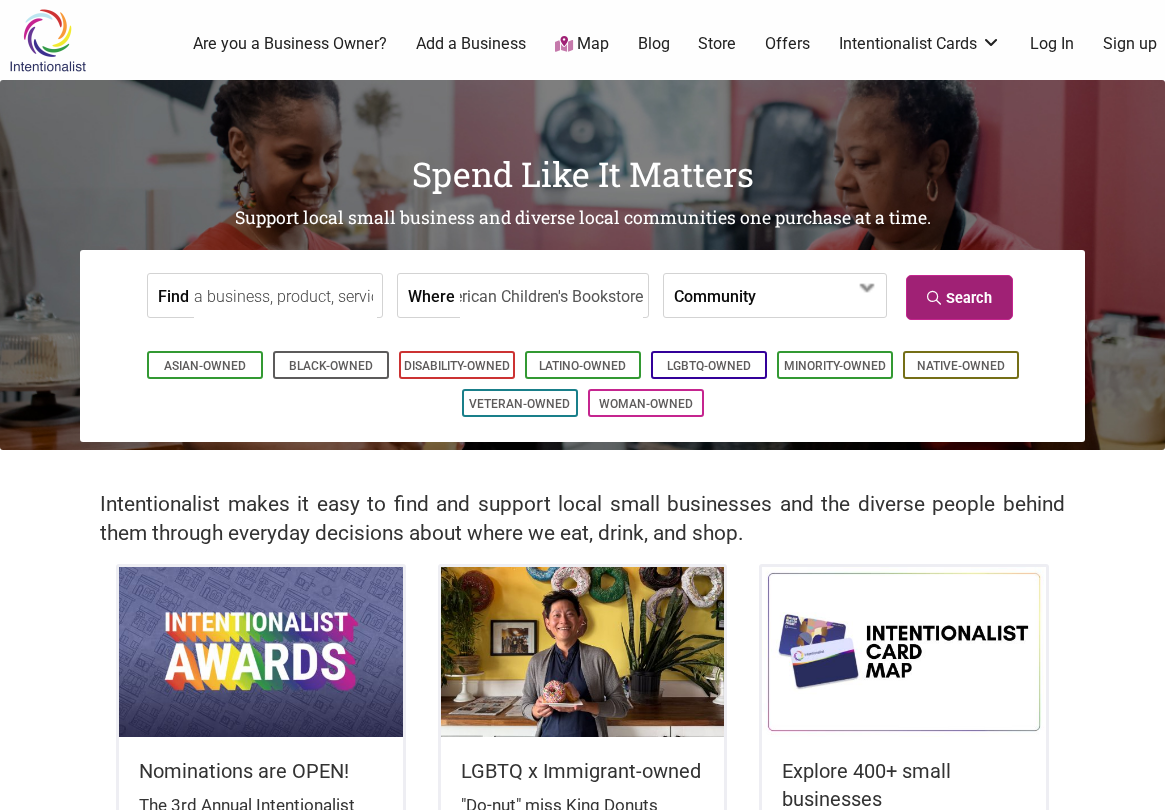 click on "Search" at bounding box center (959, 297) 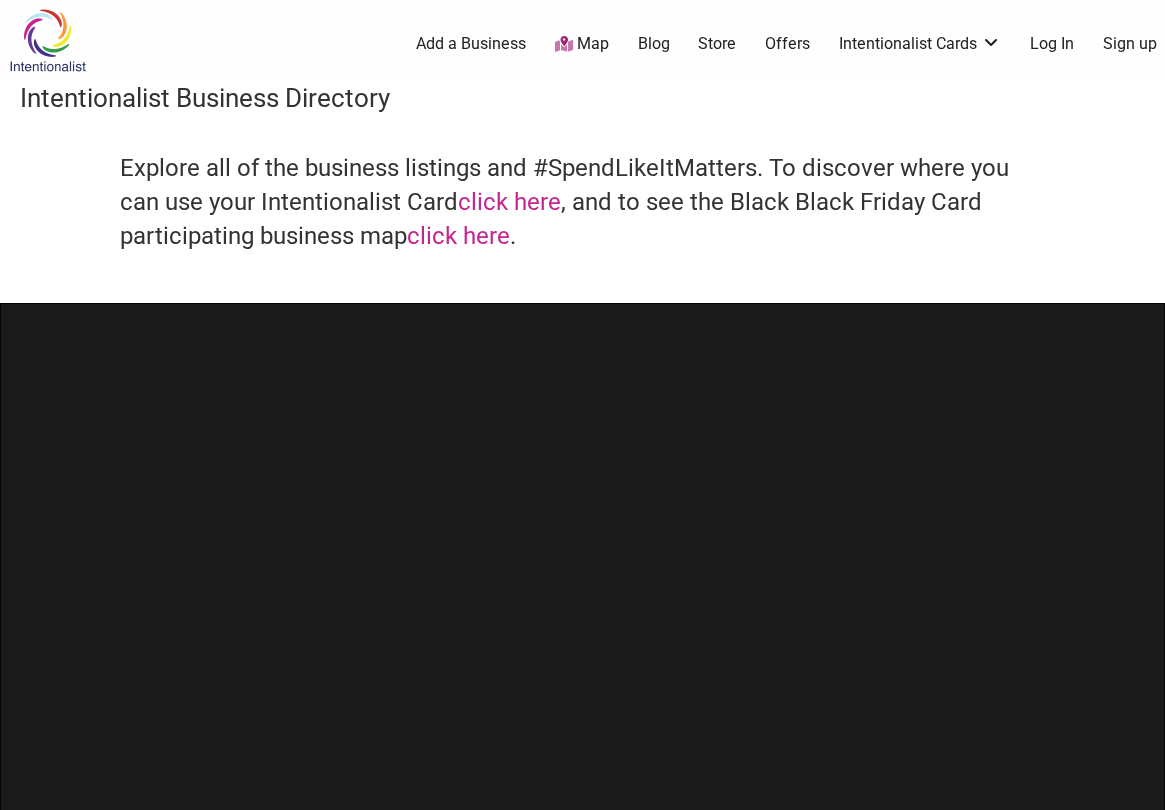 scroll, scrollTop: 0, scrollLeft: 0, axis: both 